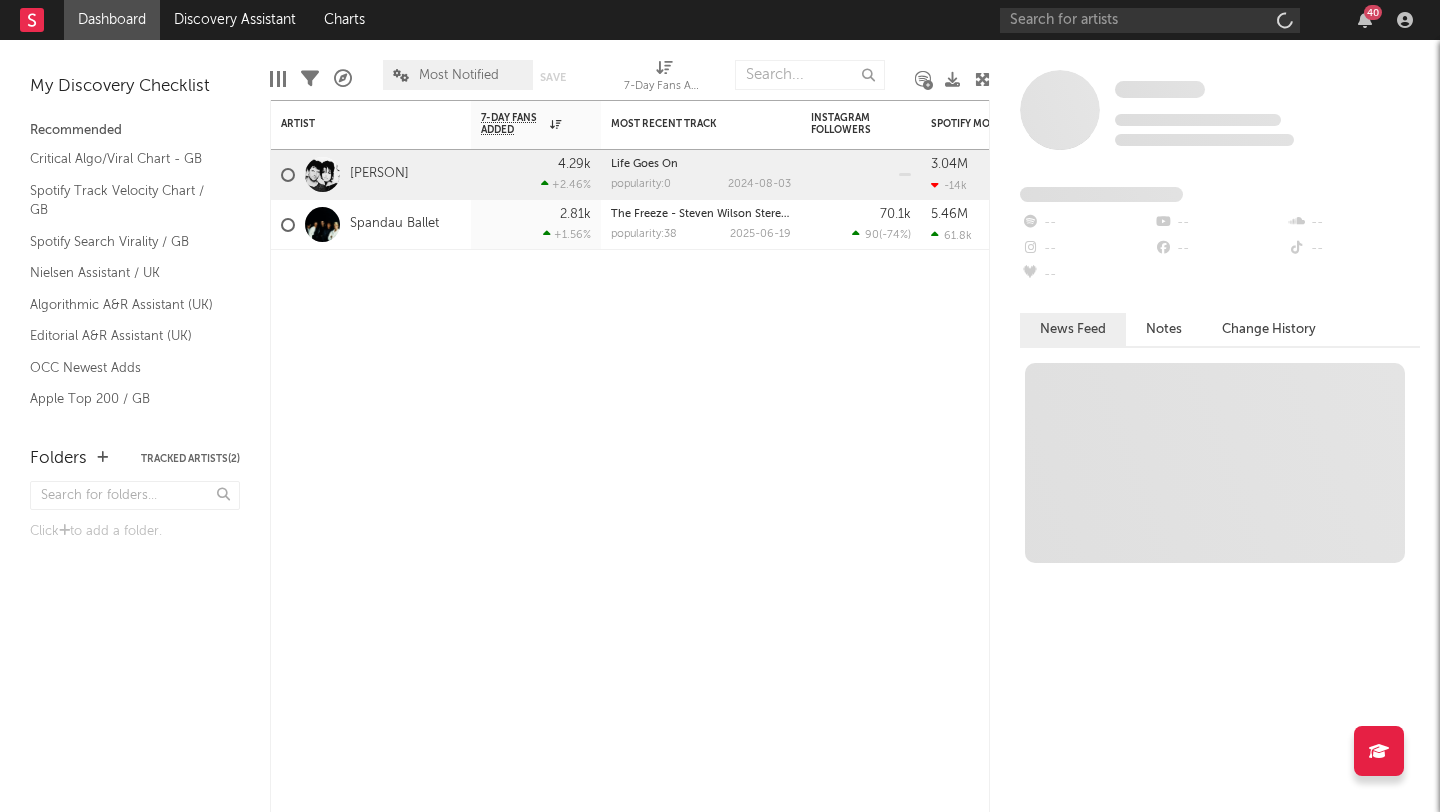 scroll, scrollTop: 0, scrollLeft: 0, axis: both 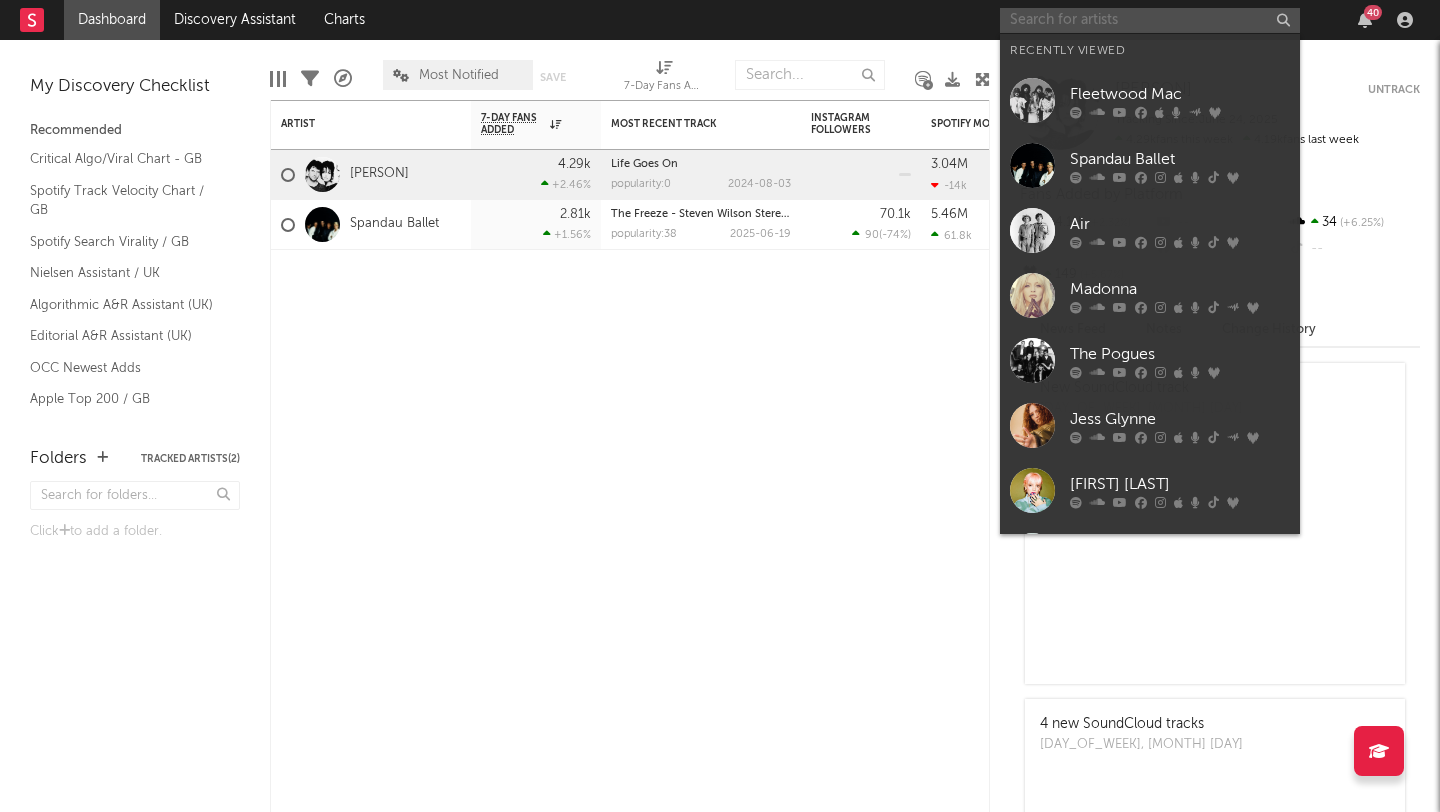 click at bounding box center (1150, 20) 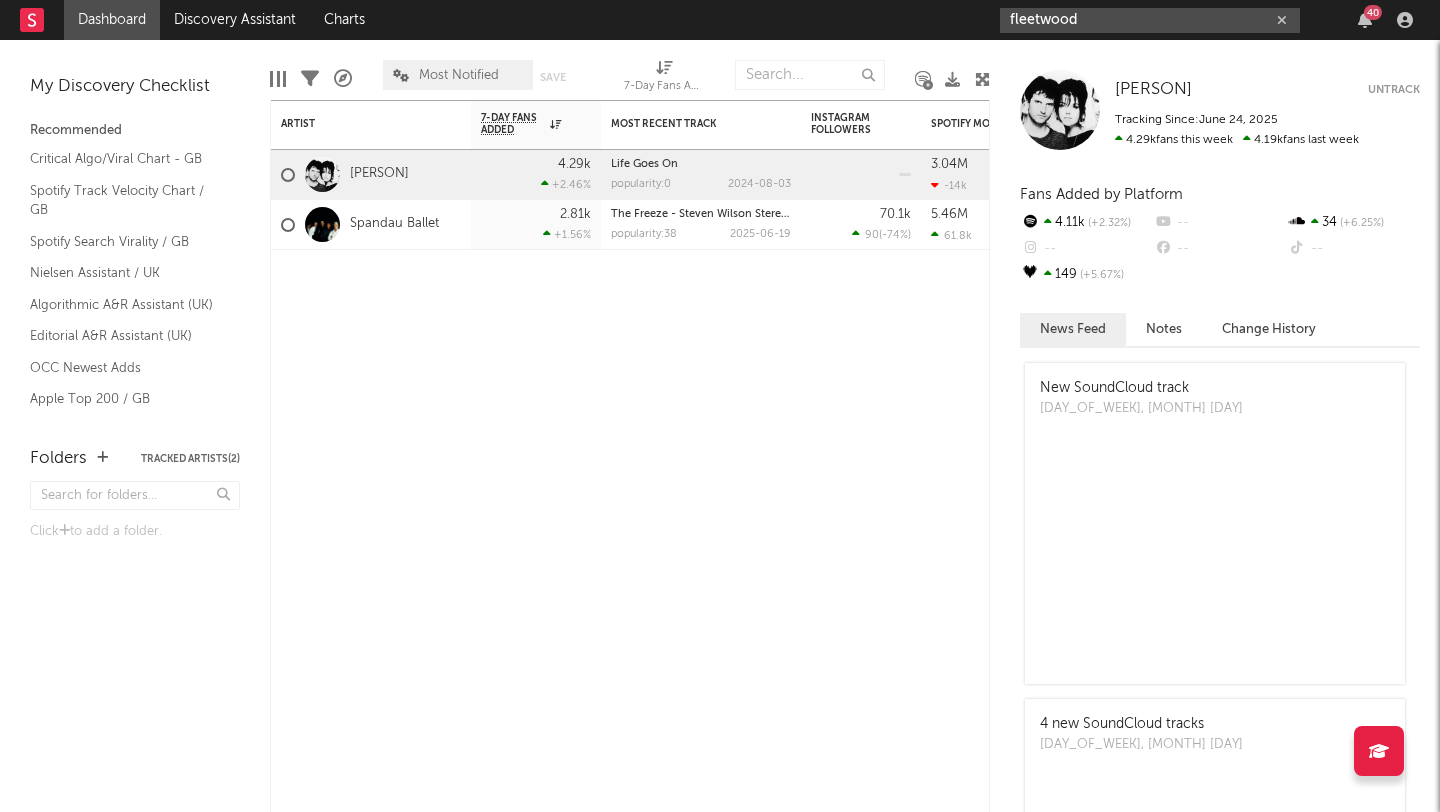 click on "fleetwood" at bounding box center [1150, 20] 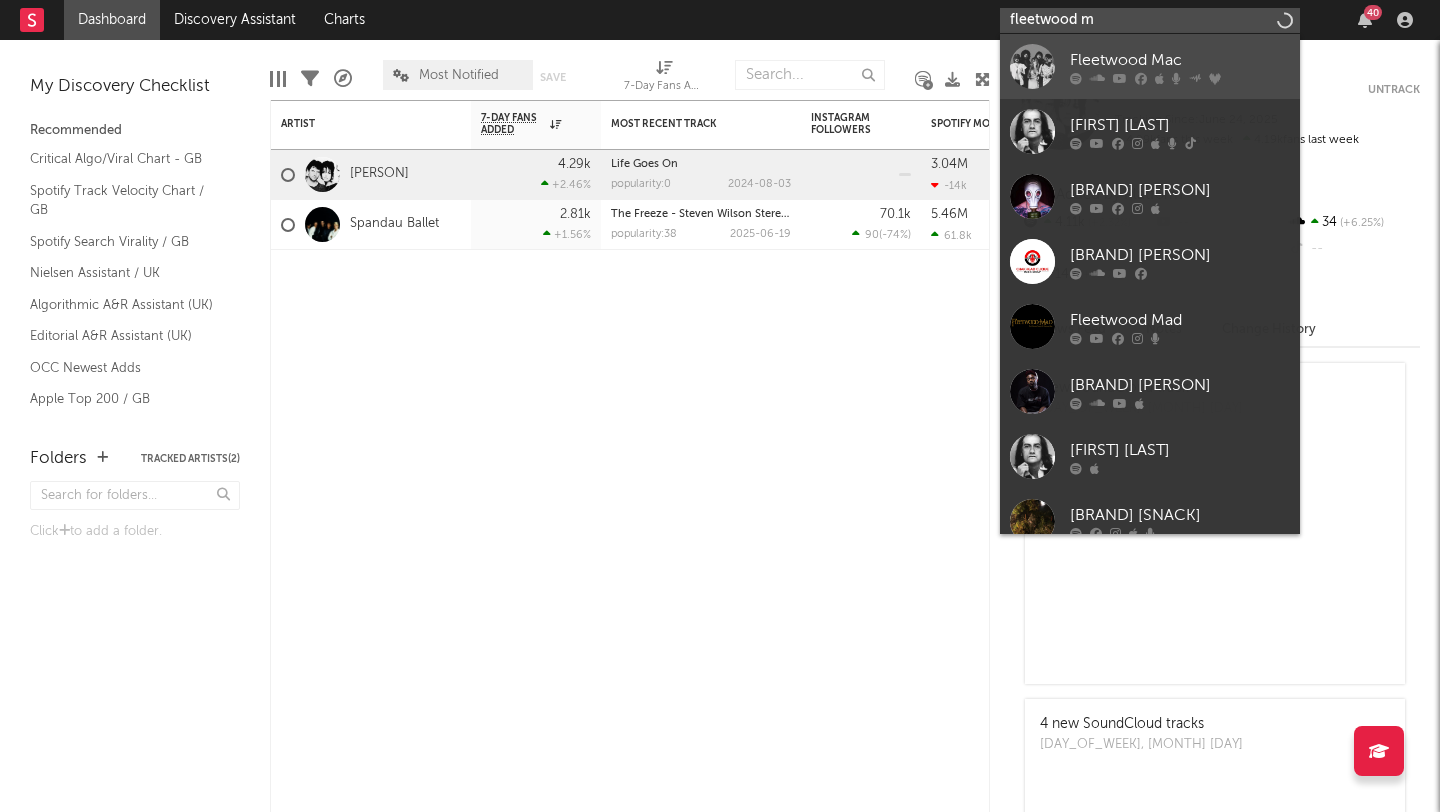 type on "fleetwood m" 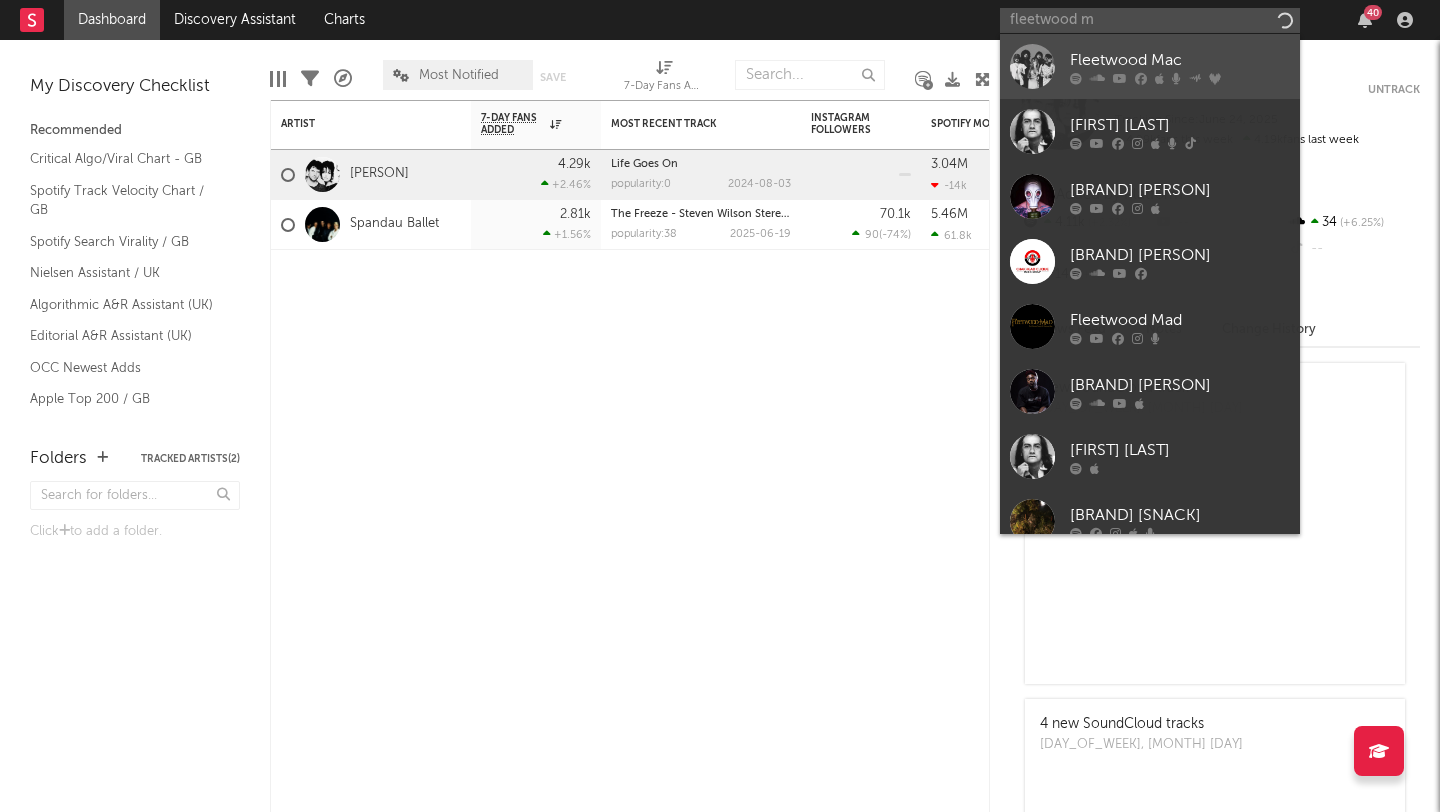 click on "Fleetwood Mac" at bounding box center [1180, 60] 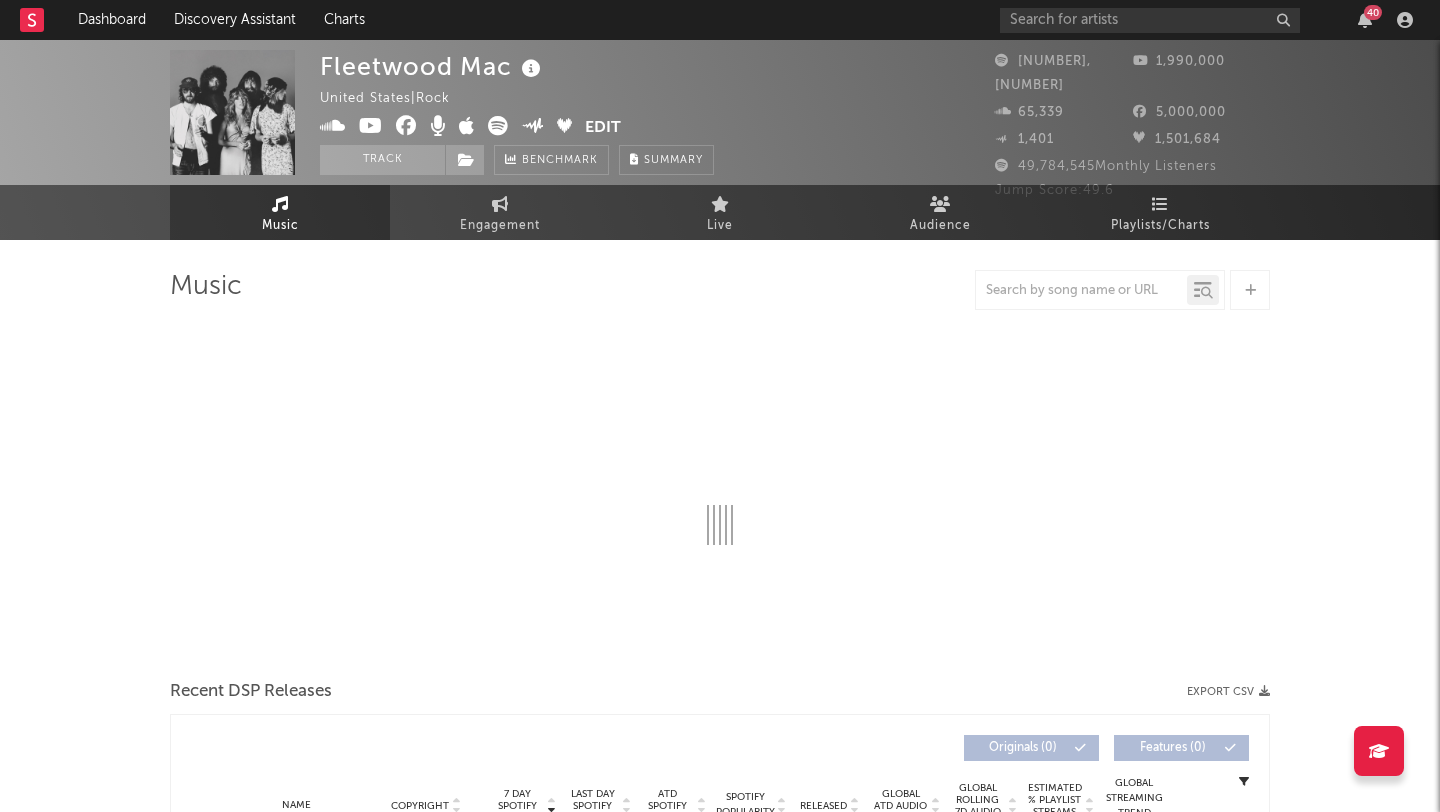 select on "6m" 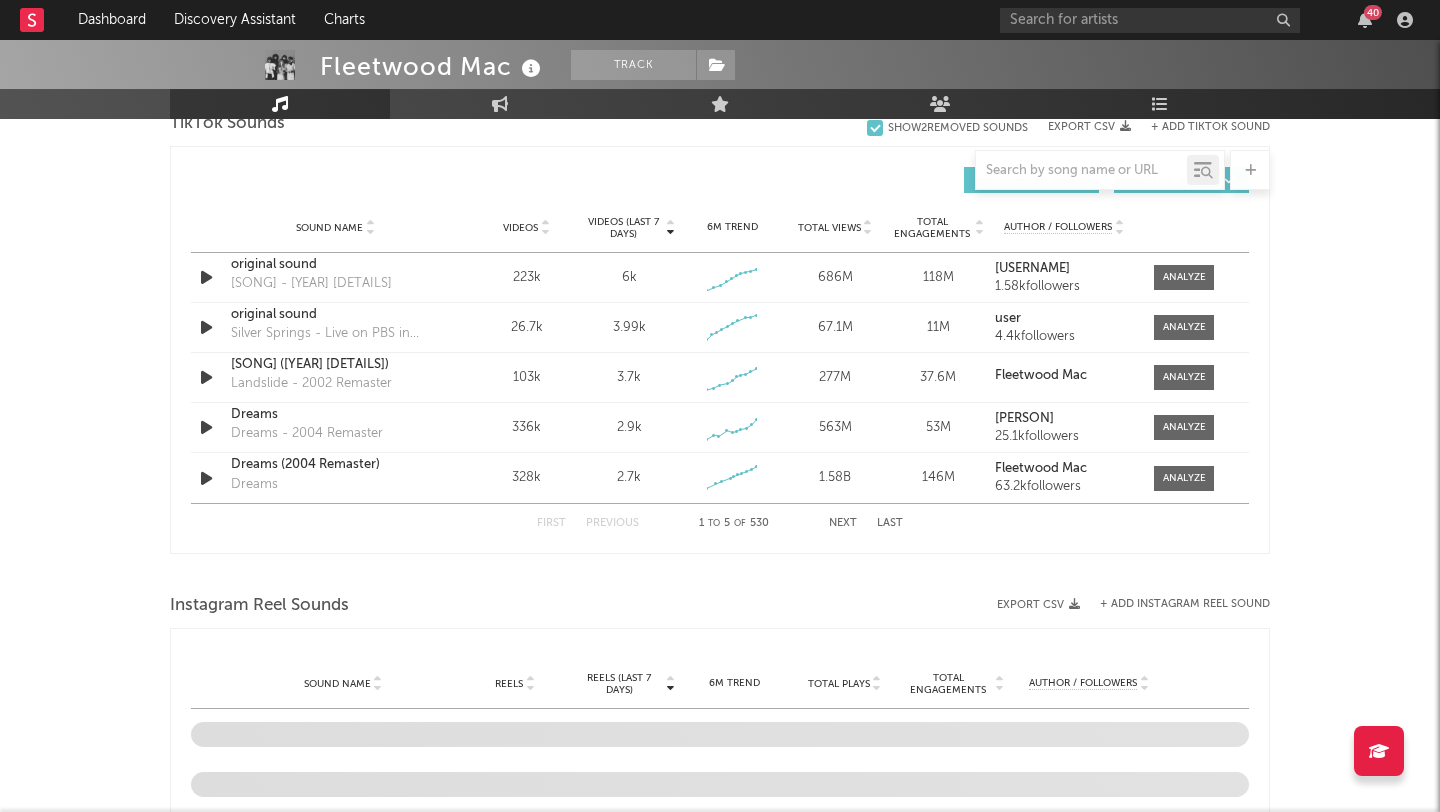 scroll, scrollTop: 1337, scrollLeft: 0, axis: vertical 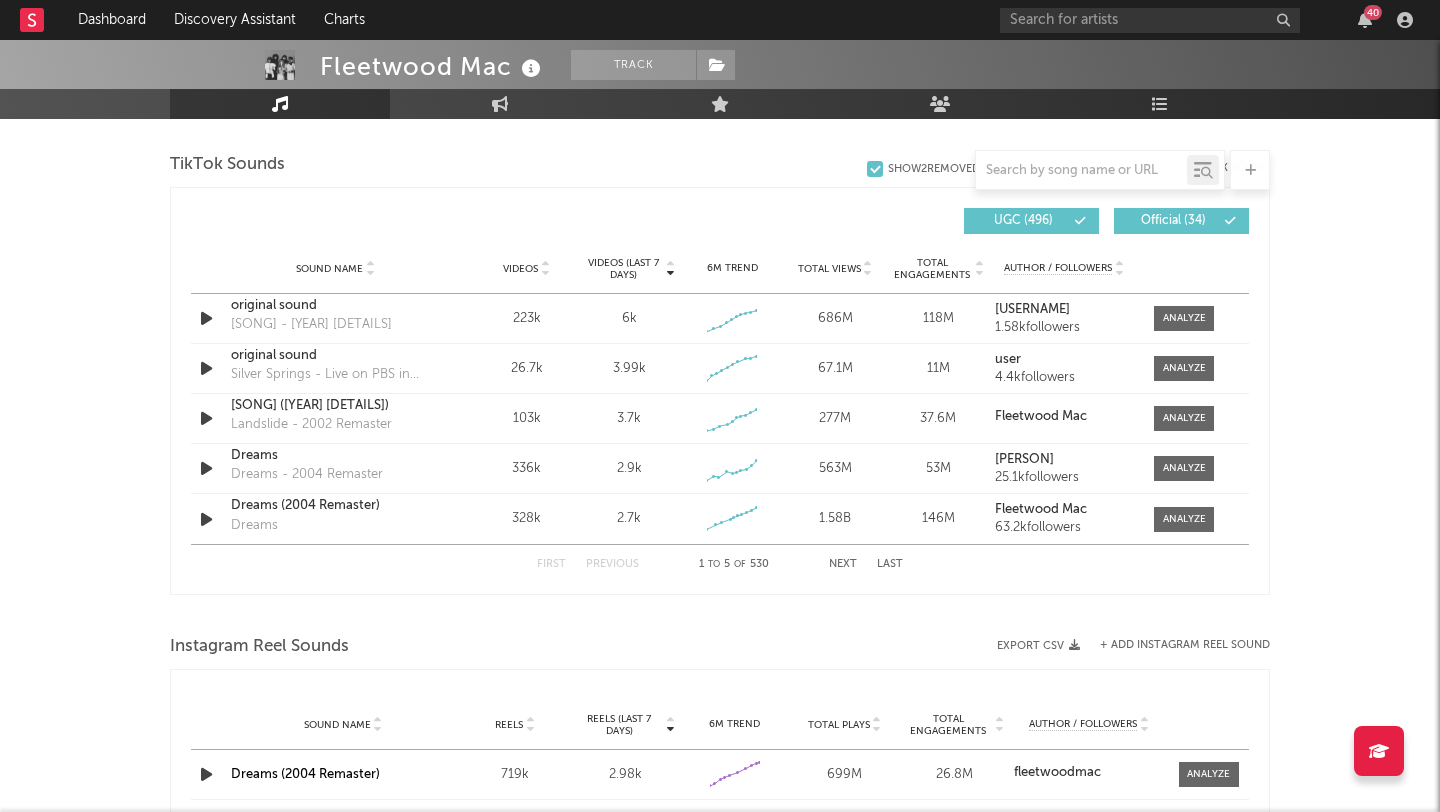 click on "Next" at bounding box center [843, 564] 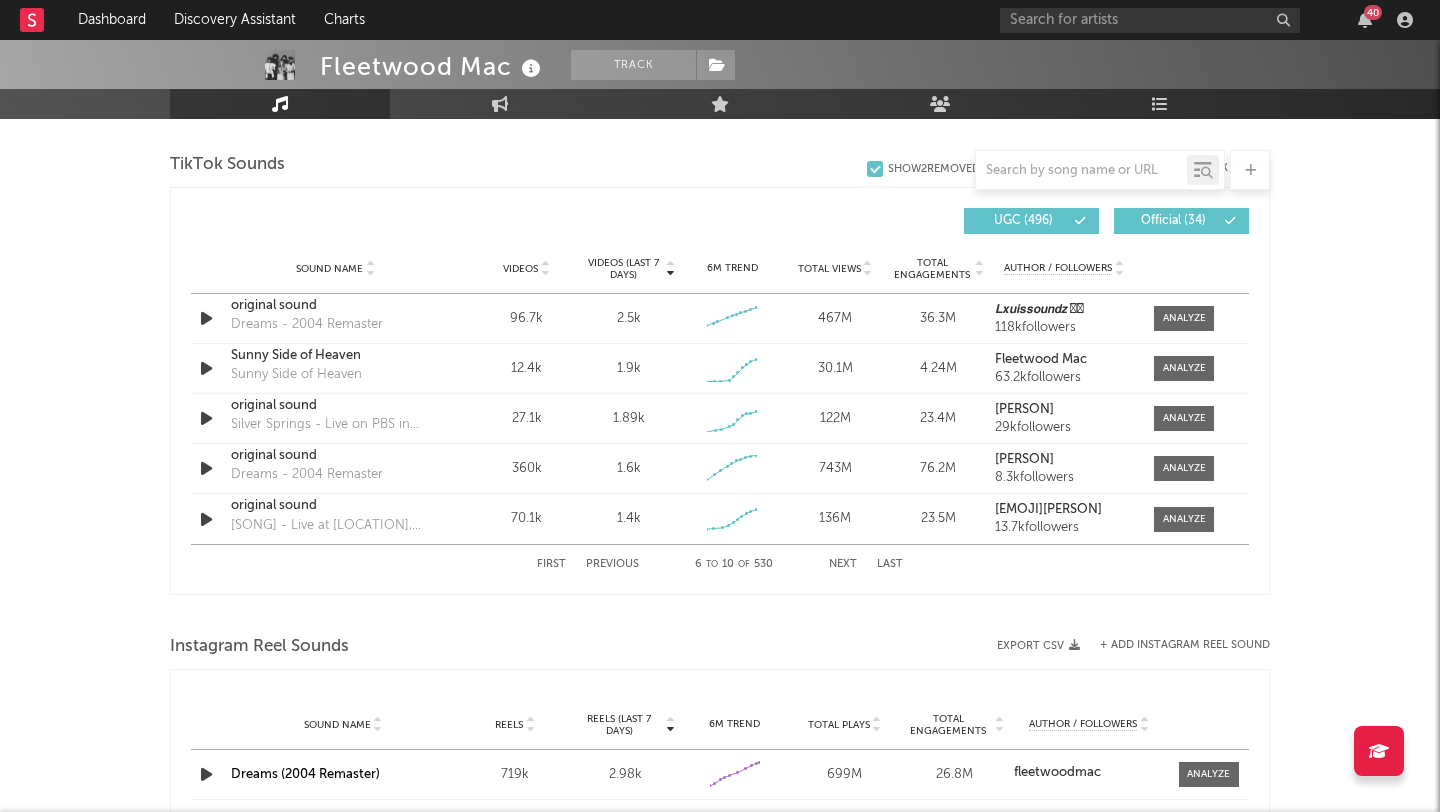 click on "Previous" at bounding box center [612, 564] 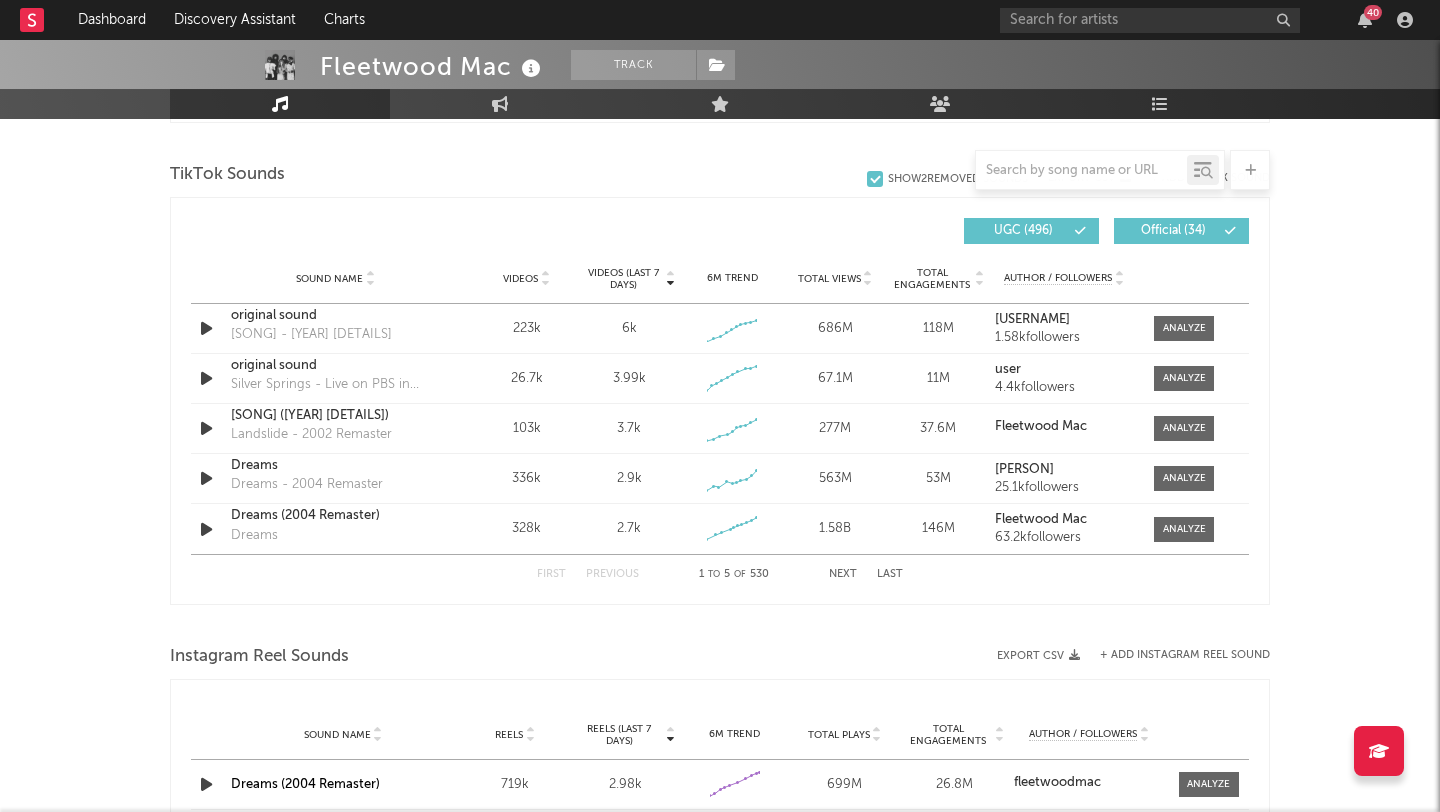 scroll, scrollTop: 1322, scrollLeft: 0, axis: vertical 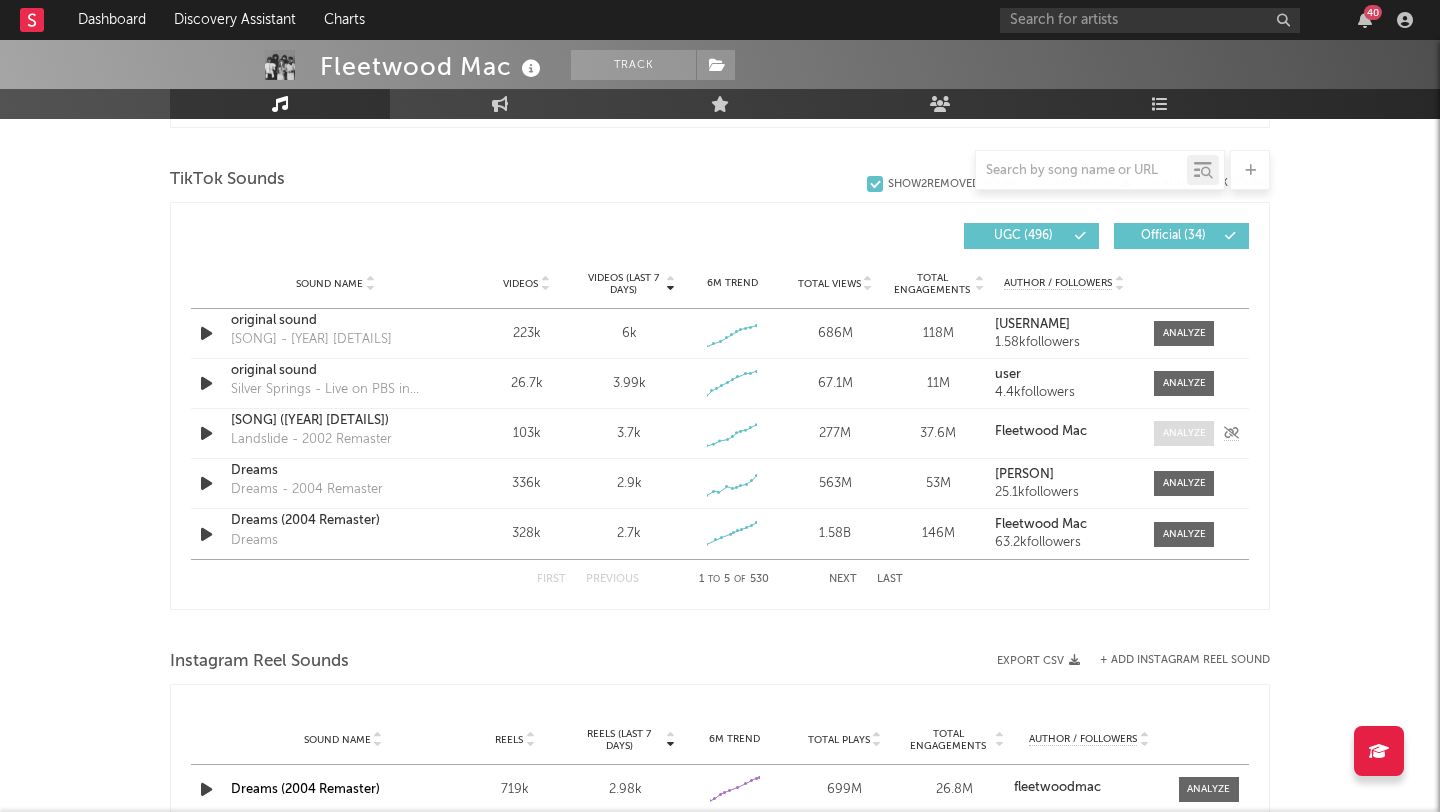 click at bounding box center [1184, 433] 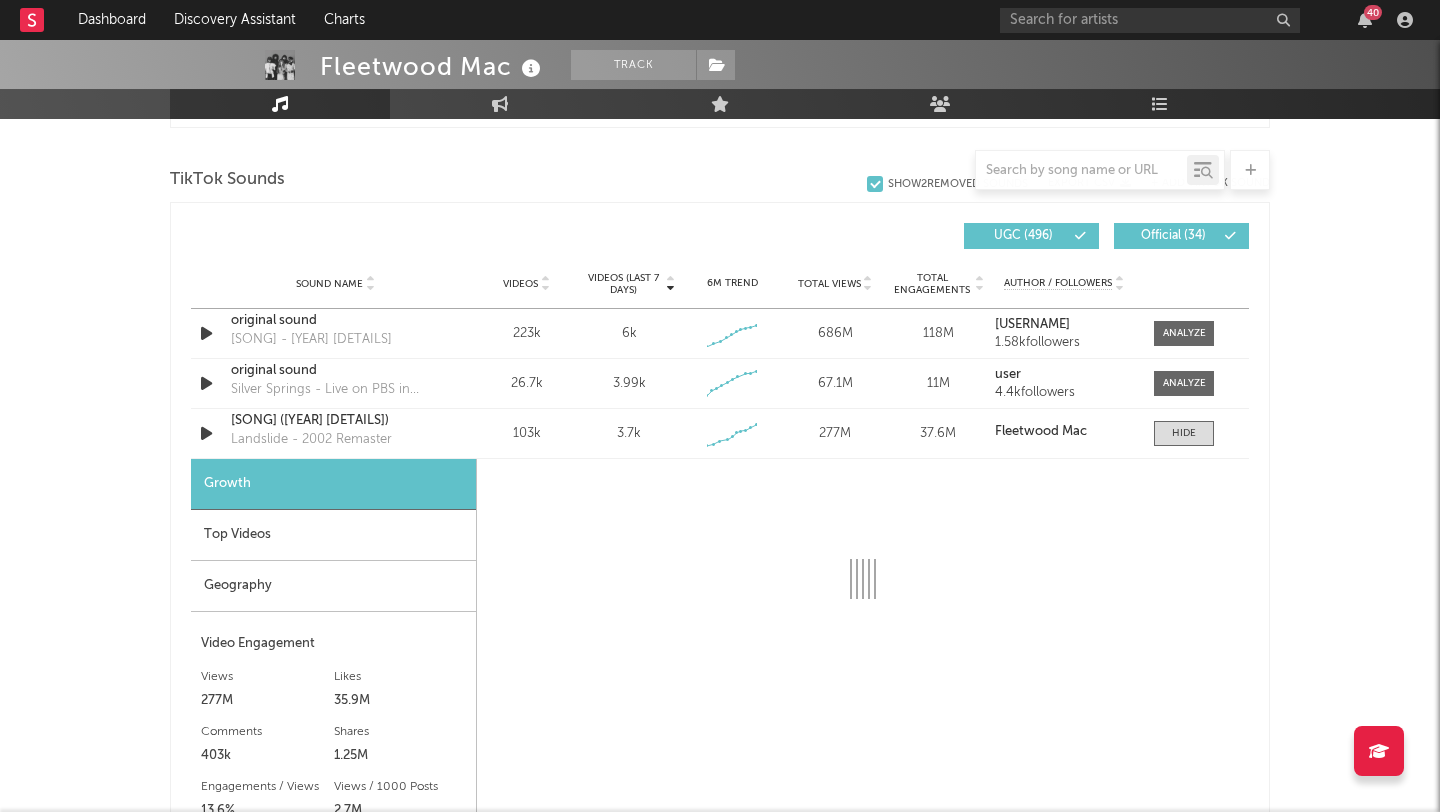click on "Top Videos" at bounding box center [333, 535] 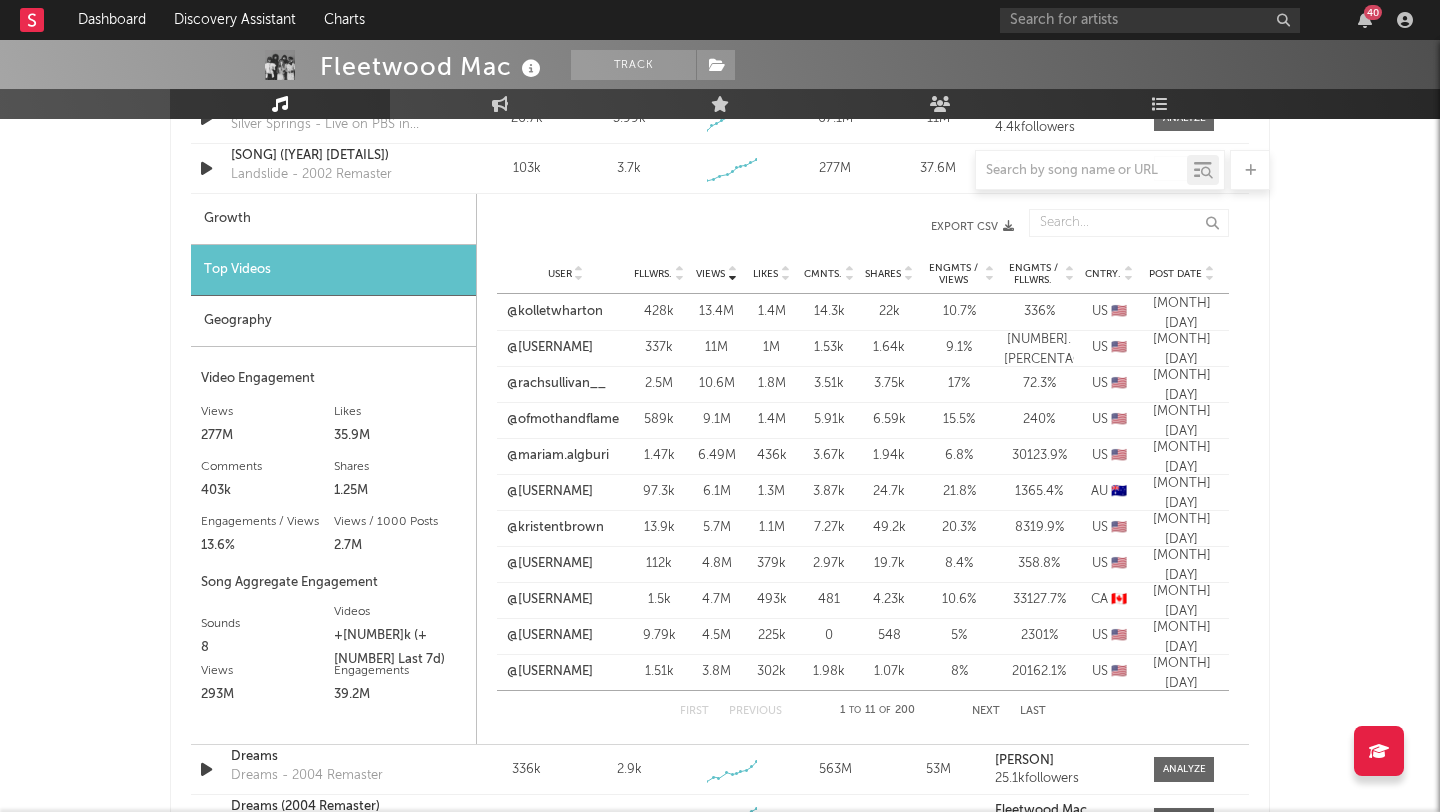 scroll, scrollTop: 1584, scrollLeft: 0, axis: vertical 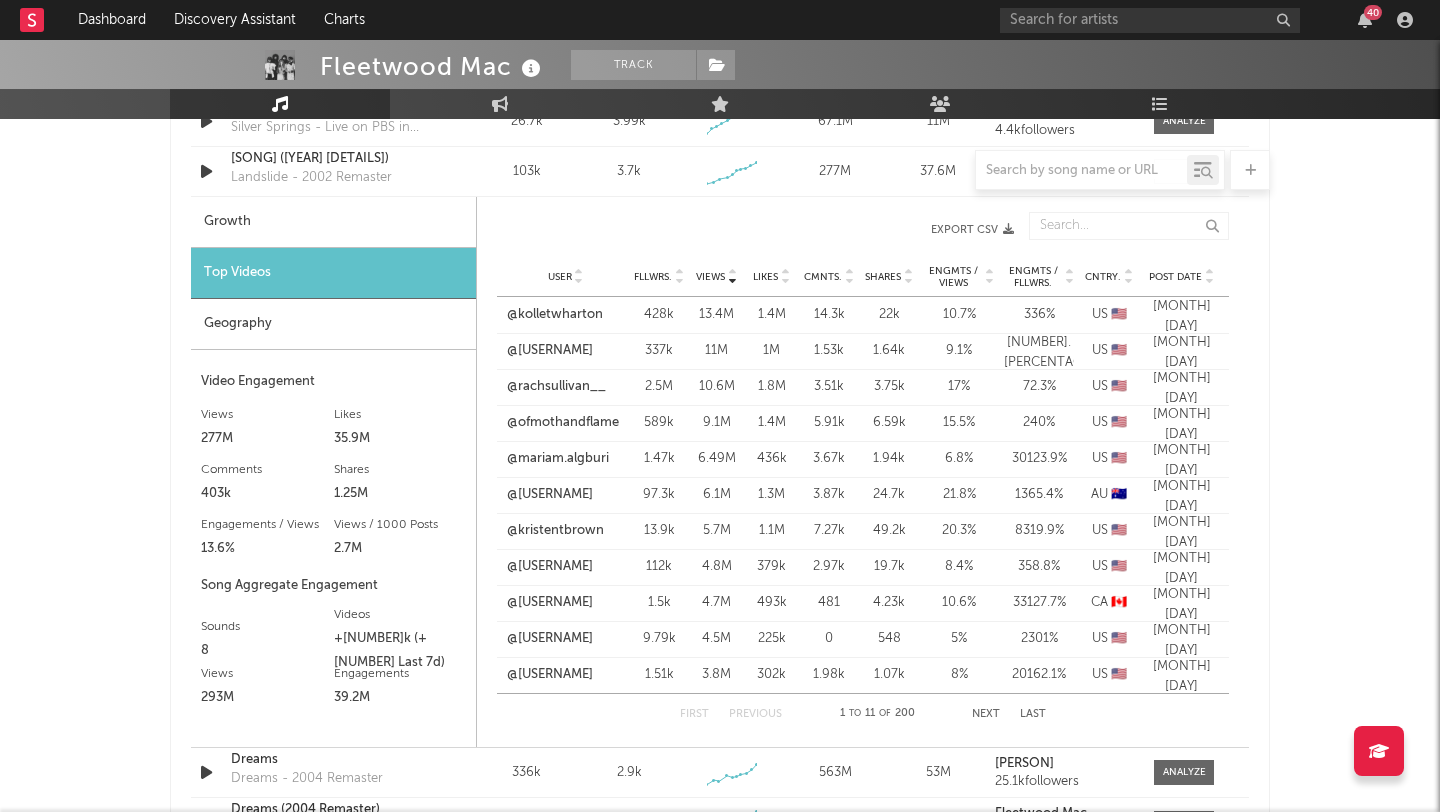 click at bounding box center [1209, 281] 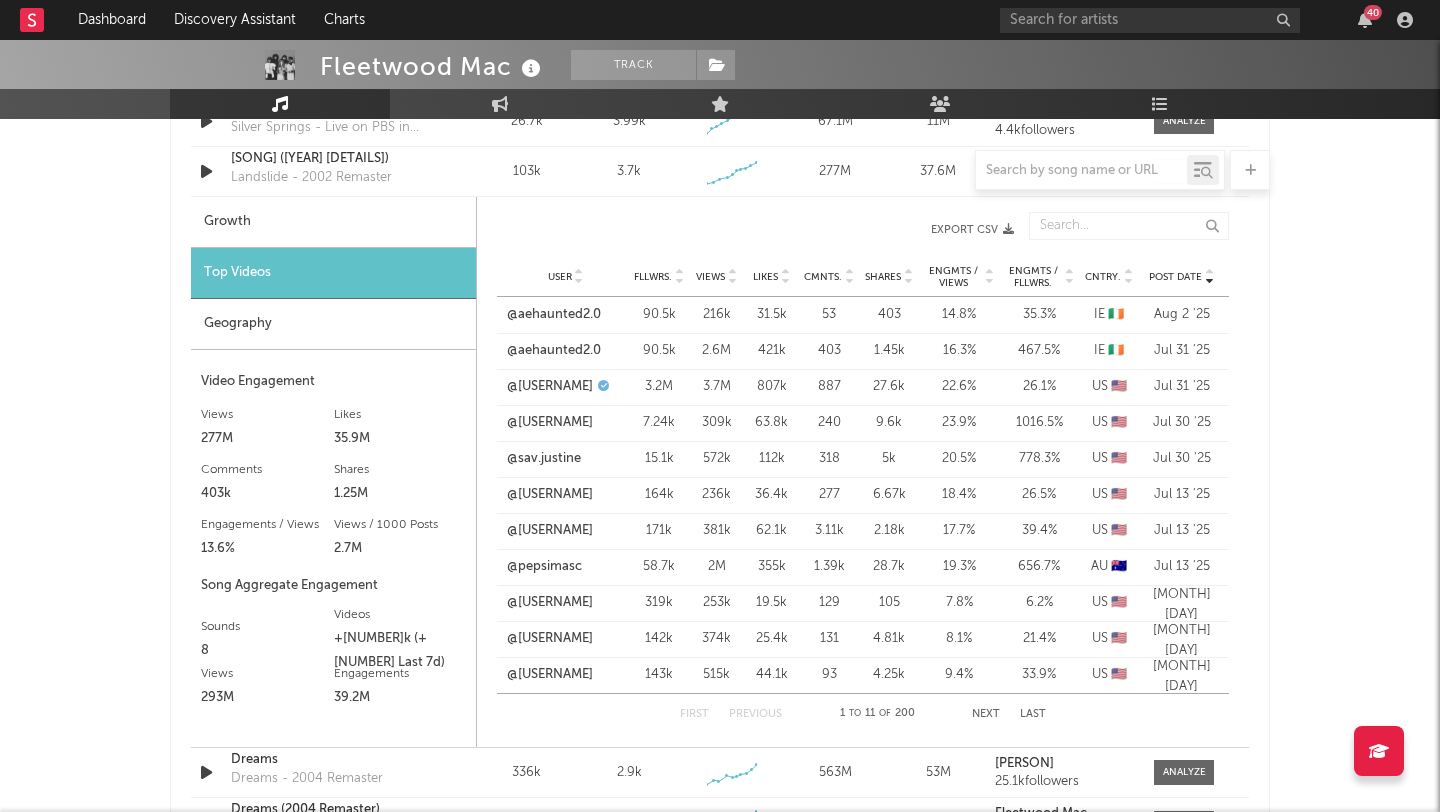 click on "Post Date" at bounding box center (1175, 277) 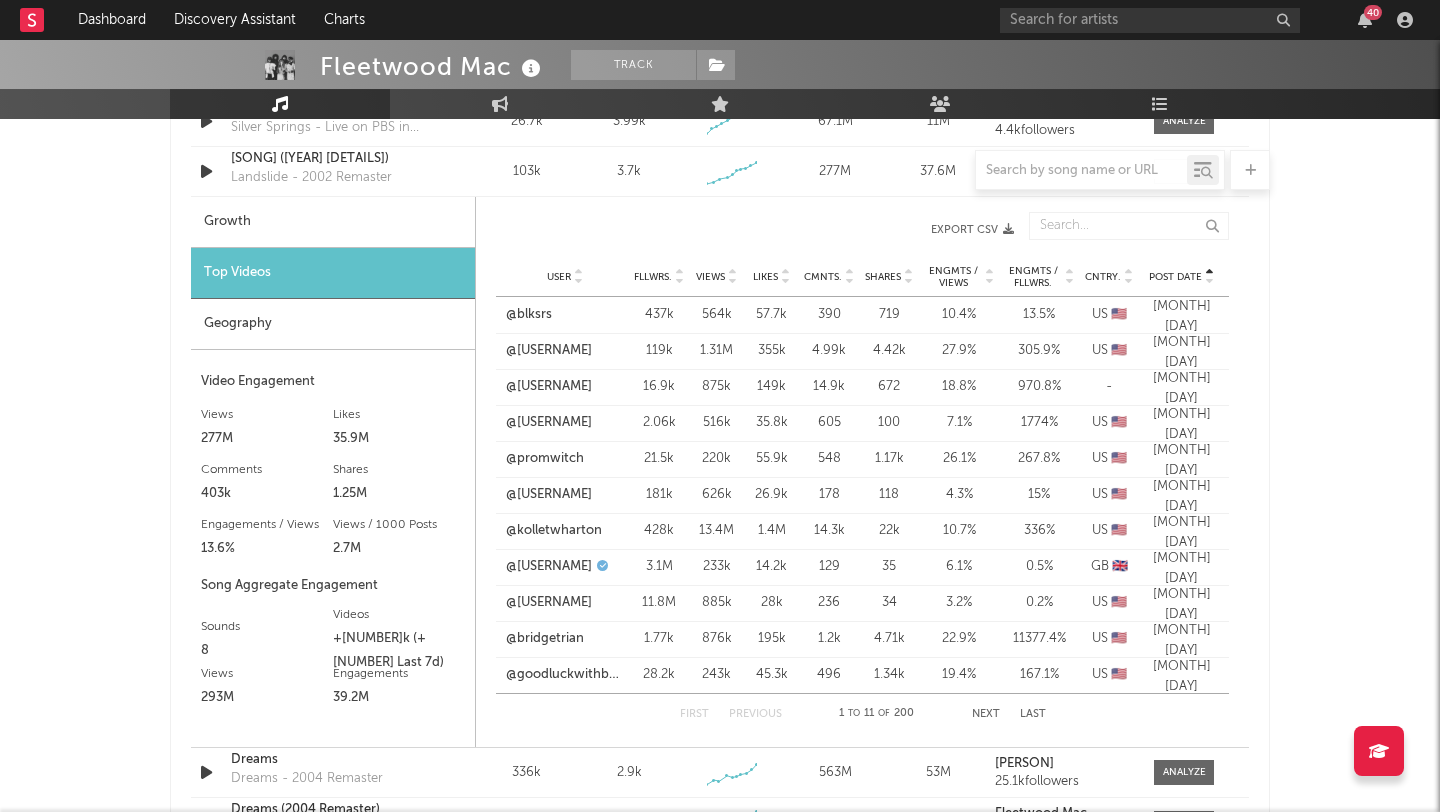 click on "Post Date" at bounding box center (1175, 277) 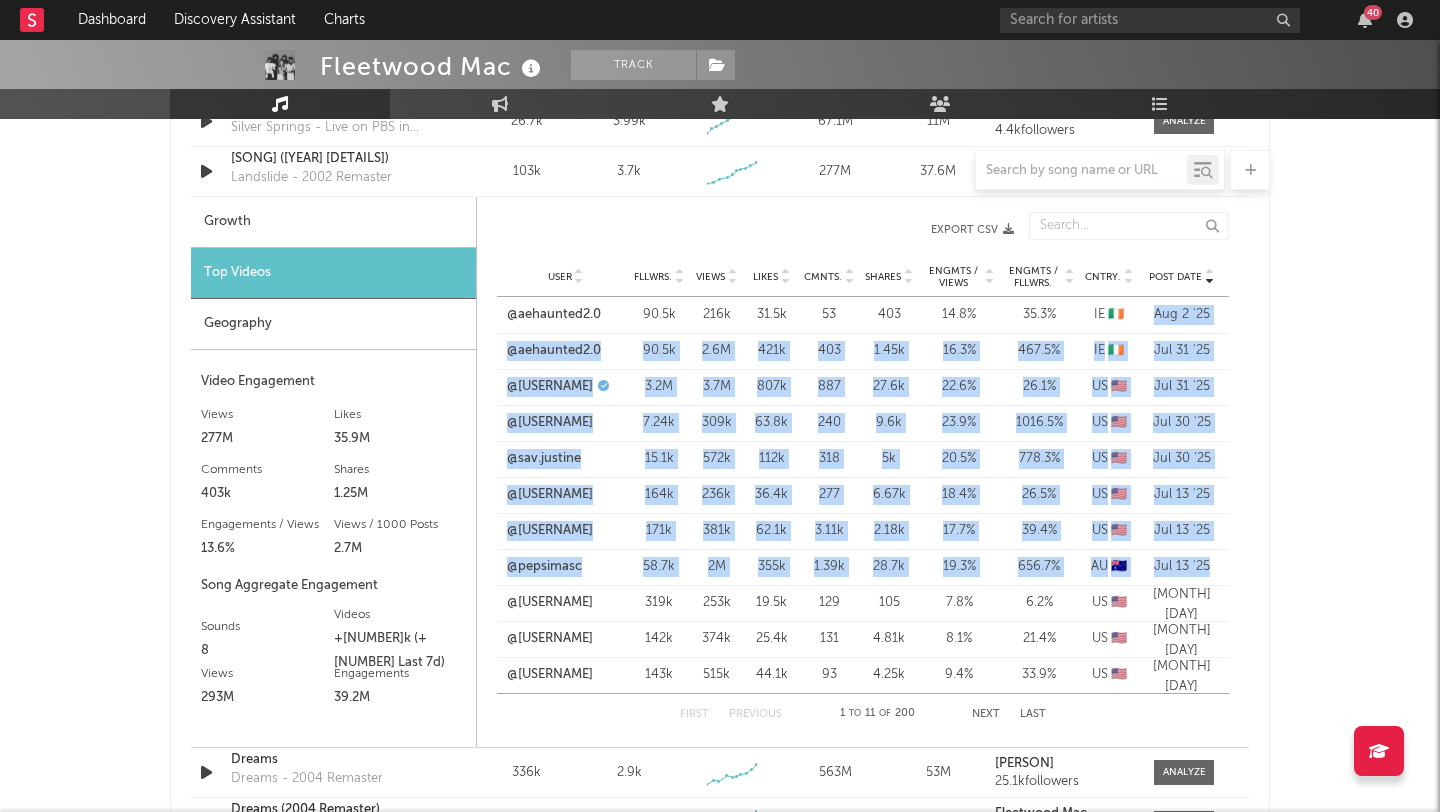 drag, startPoint x: 1156, startPoint y: 310, endPoint x: 1207, endPoint y: 574, distance: 268.881 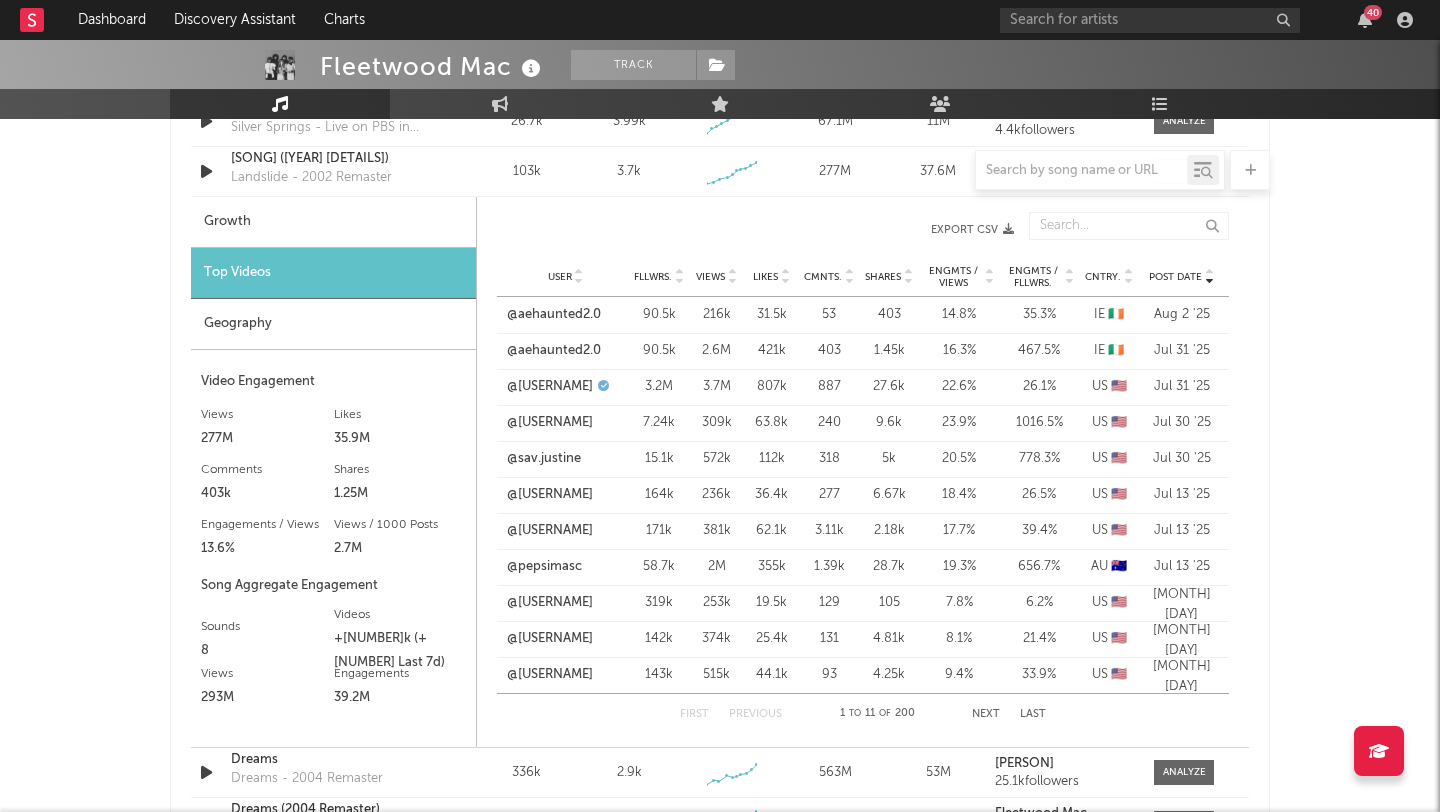 click on "Aug 2 '25" at bounding box center (1181, 315) 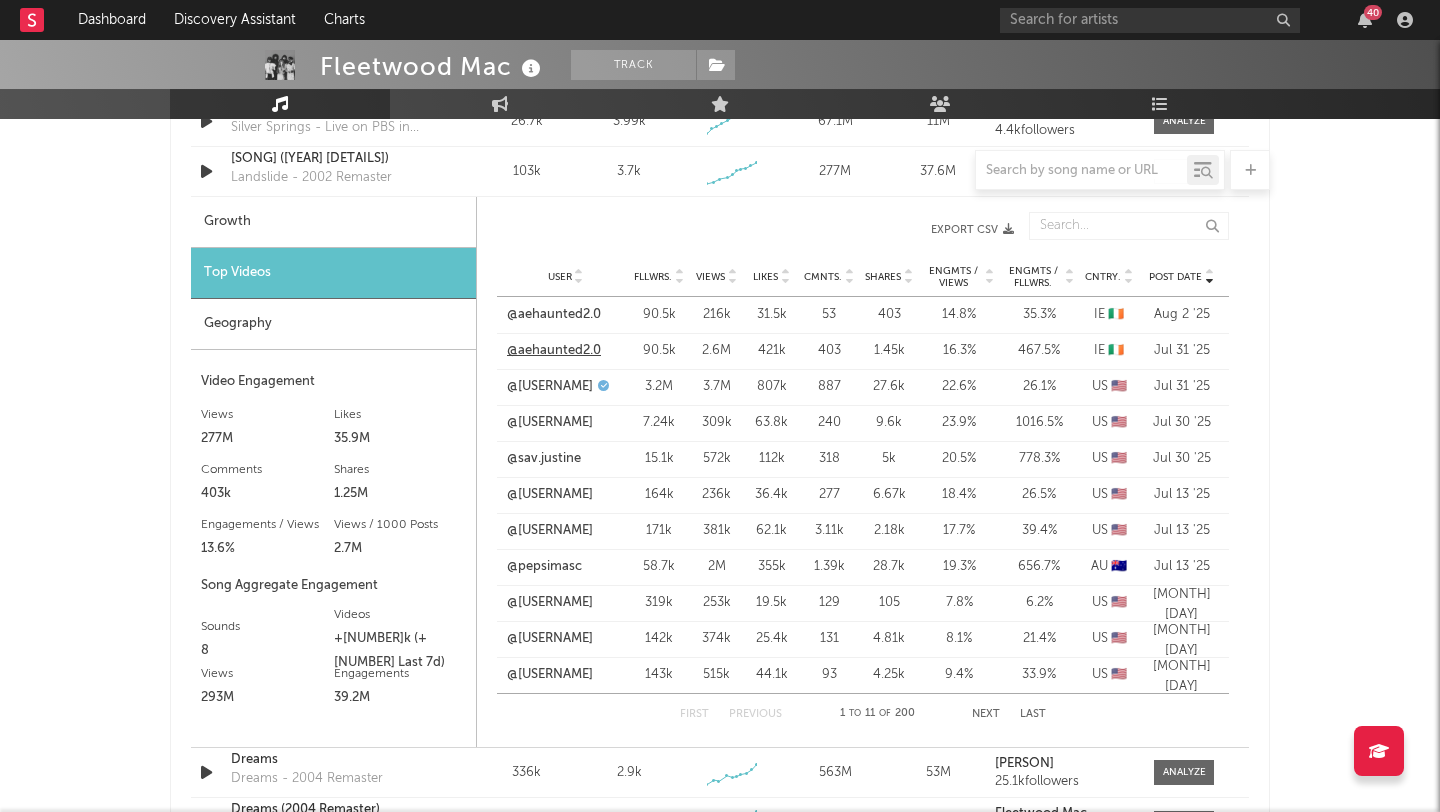 click on "@aehaunted2.0" at bounding box center (554, 351) 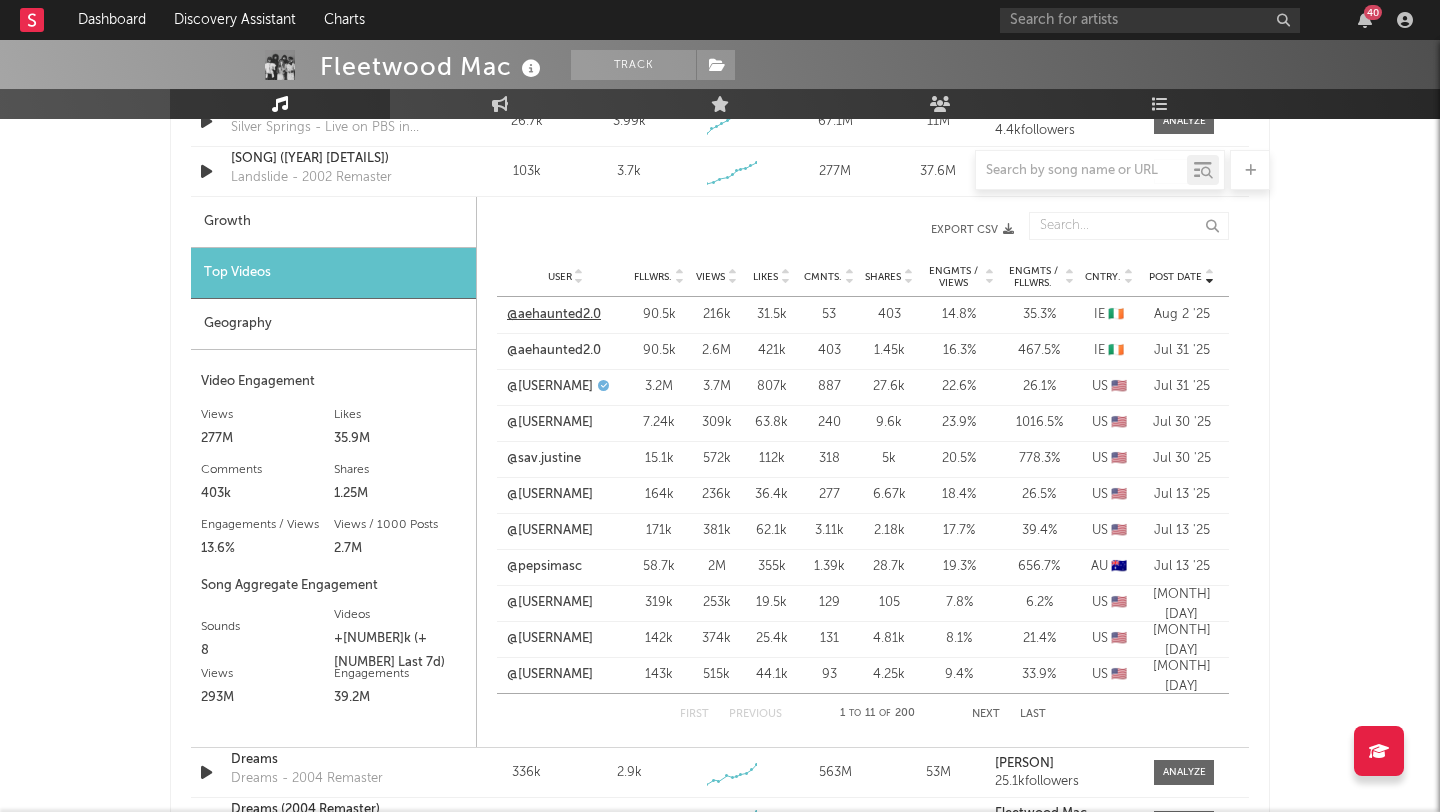 click on "@aehaunted2.0" at bounding box center [554, 315] 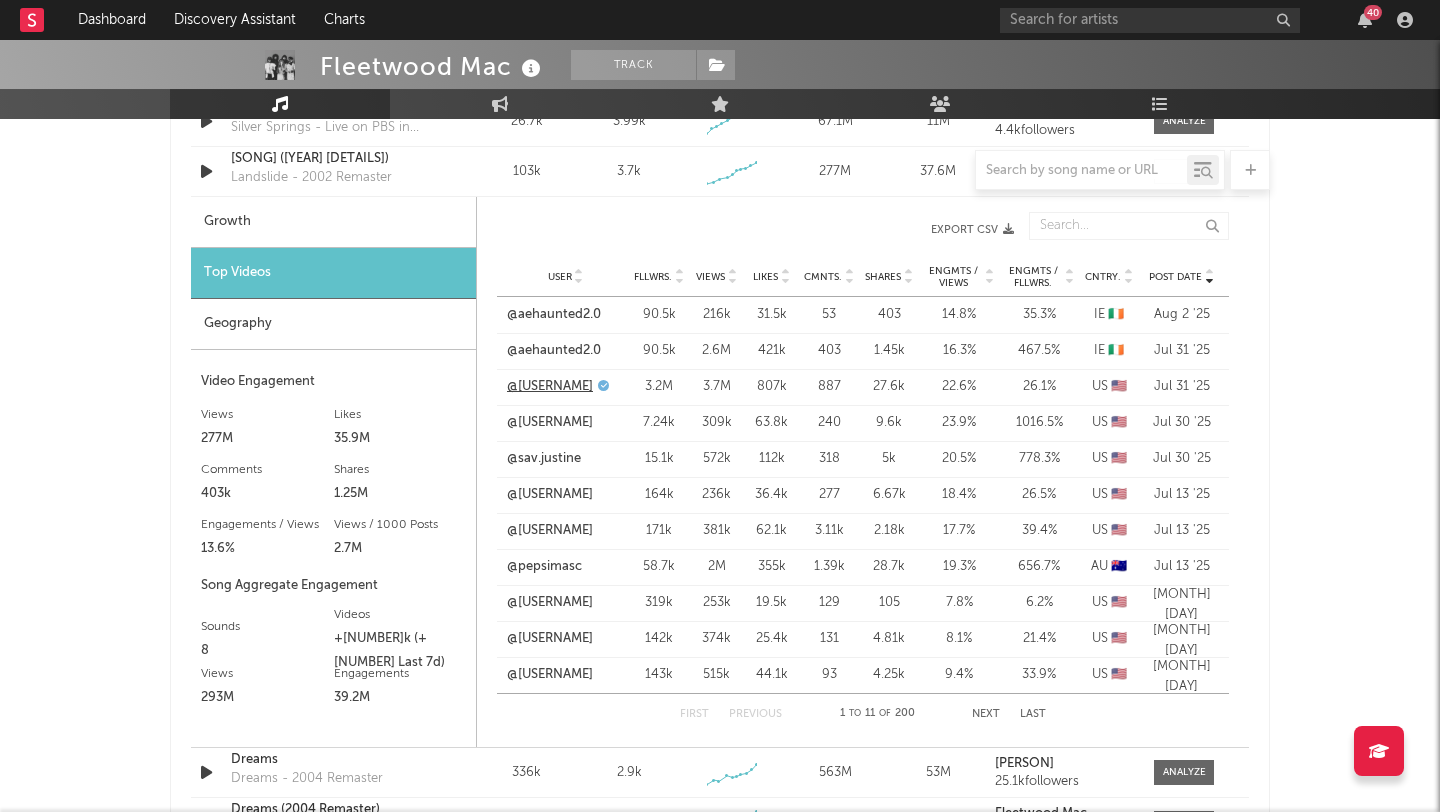 click on "@[USERNAME]" at bounding box center [550, 387] 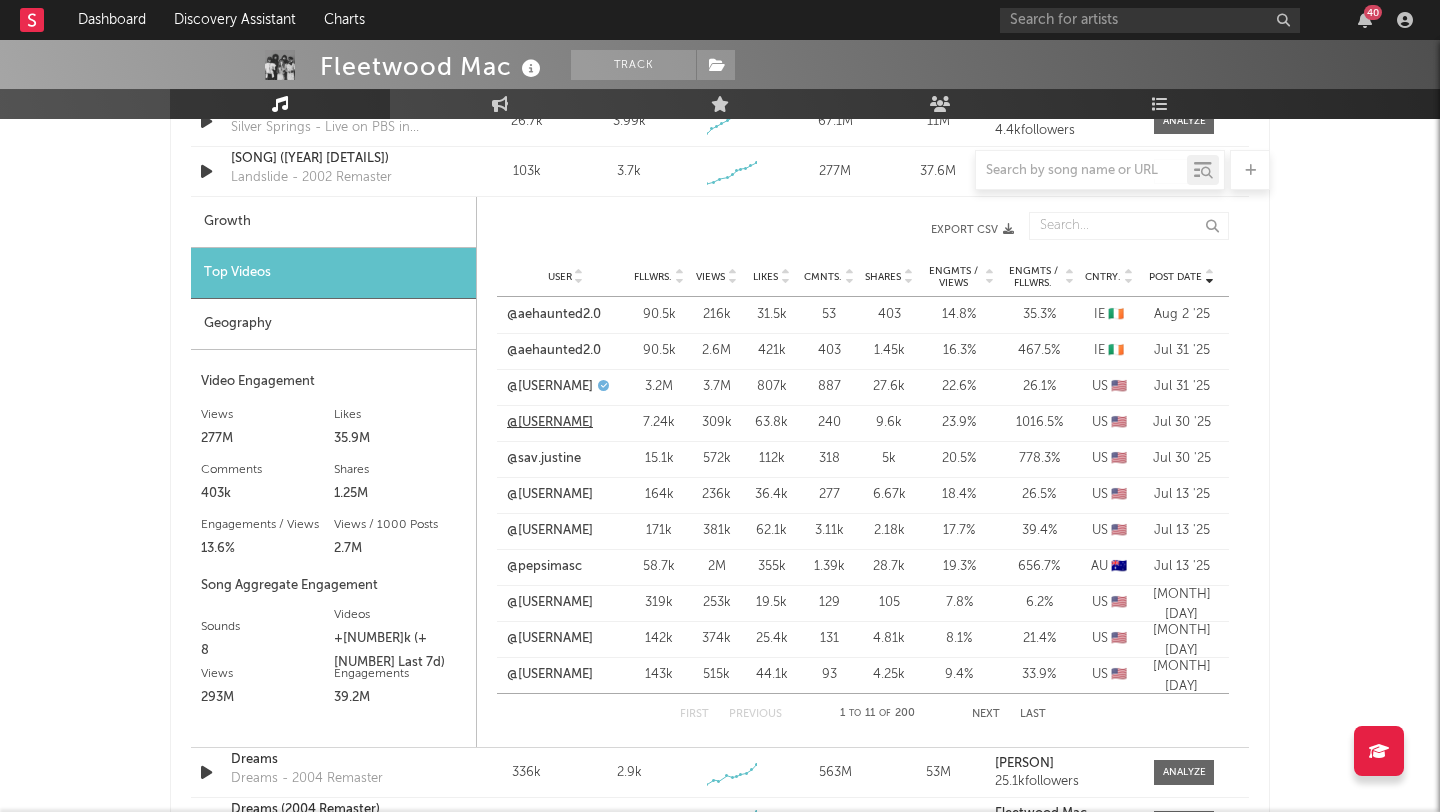 click on "@[USERNAME]" at bounding box center [550, 423] 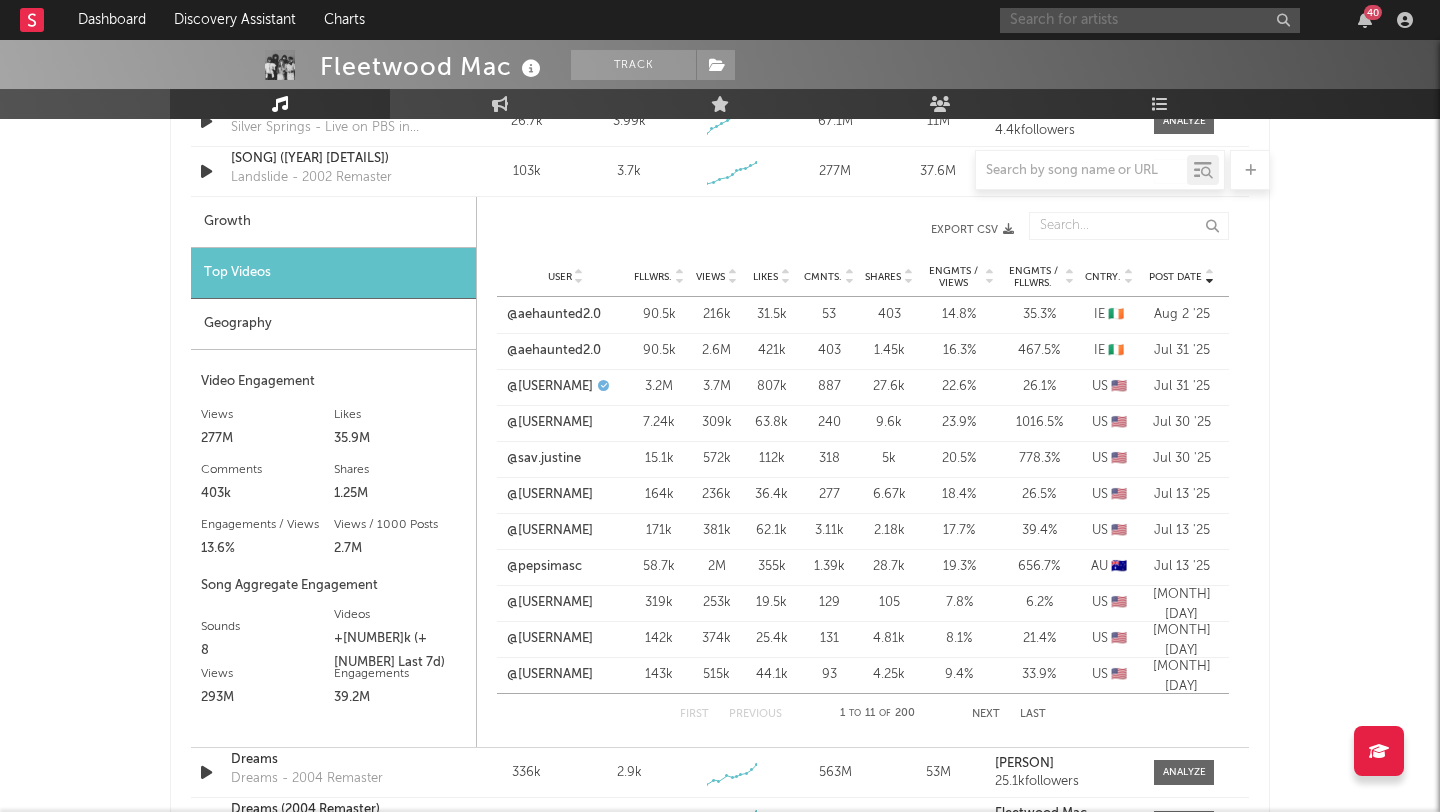 click at bounding box center (1150, 20) 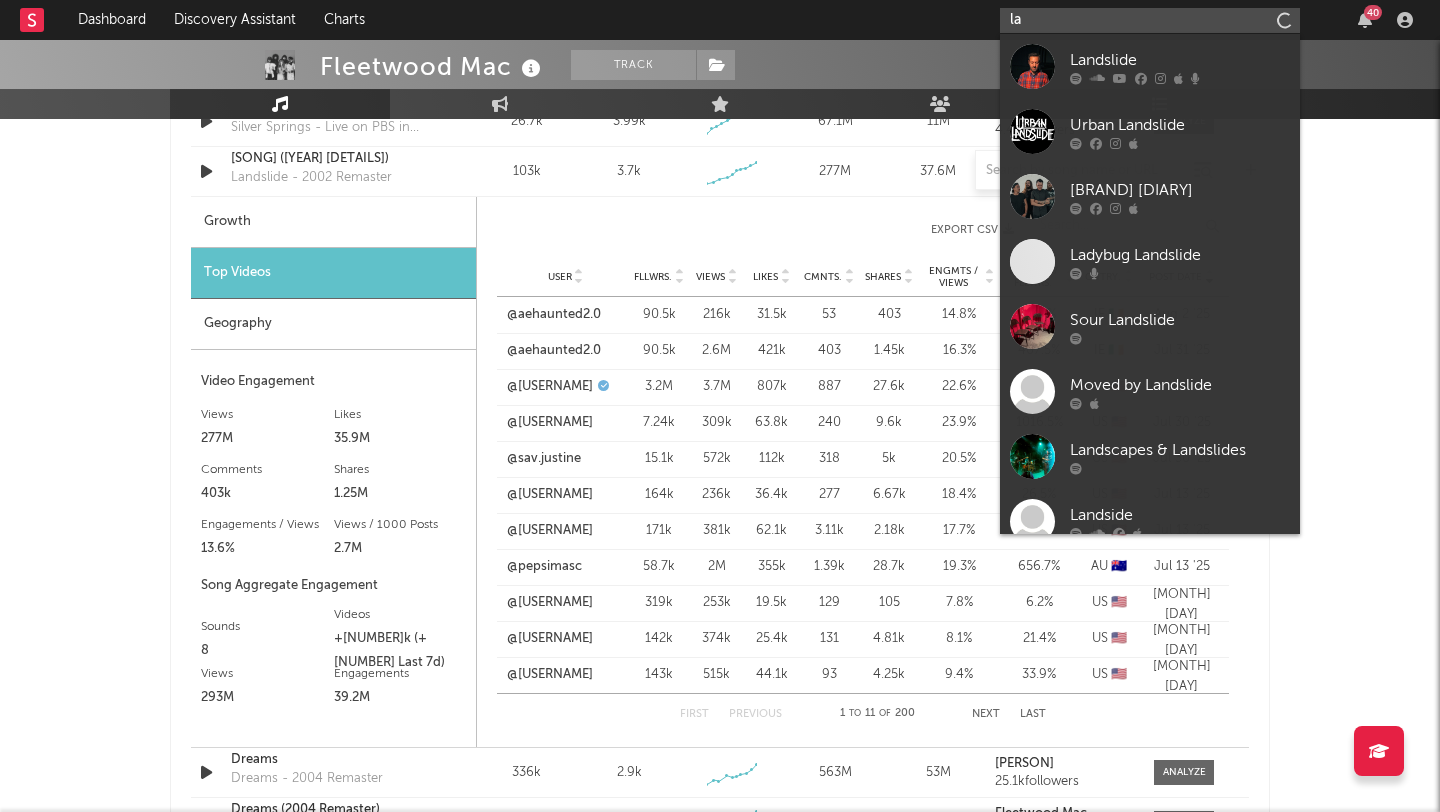 type on "l" 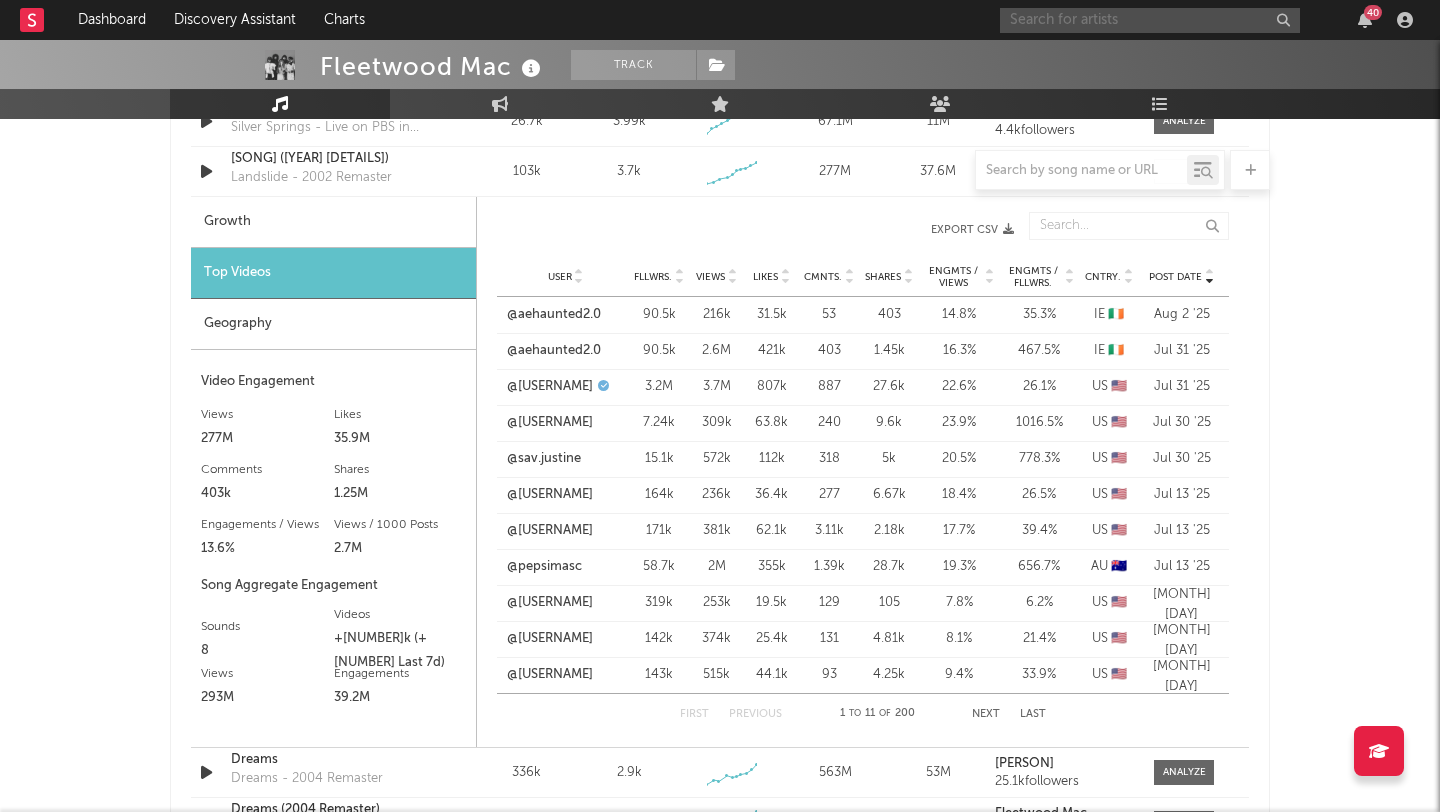 type 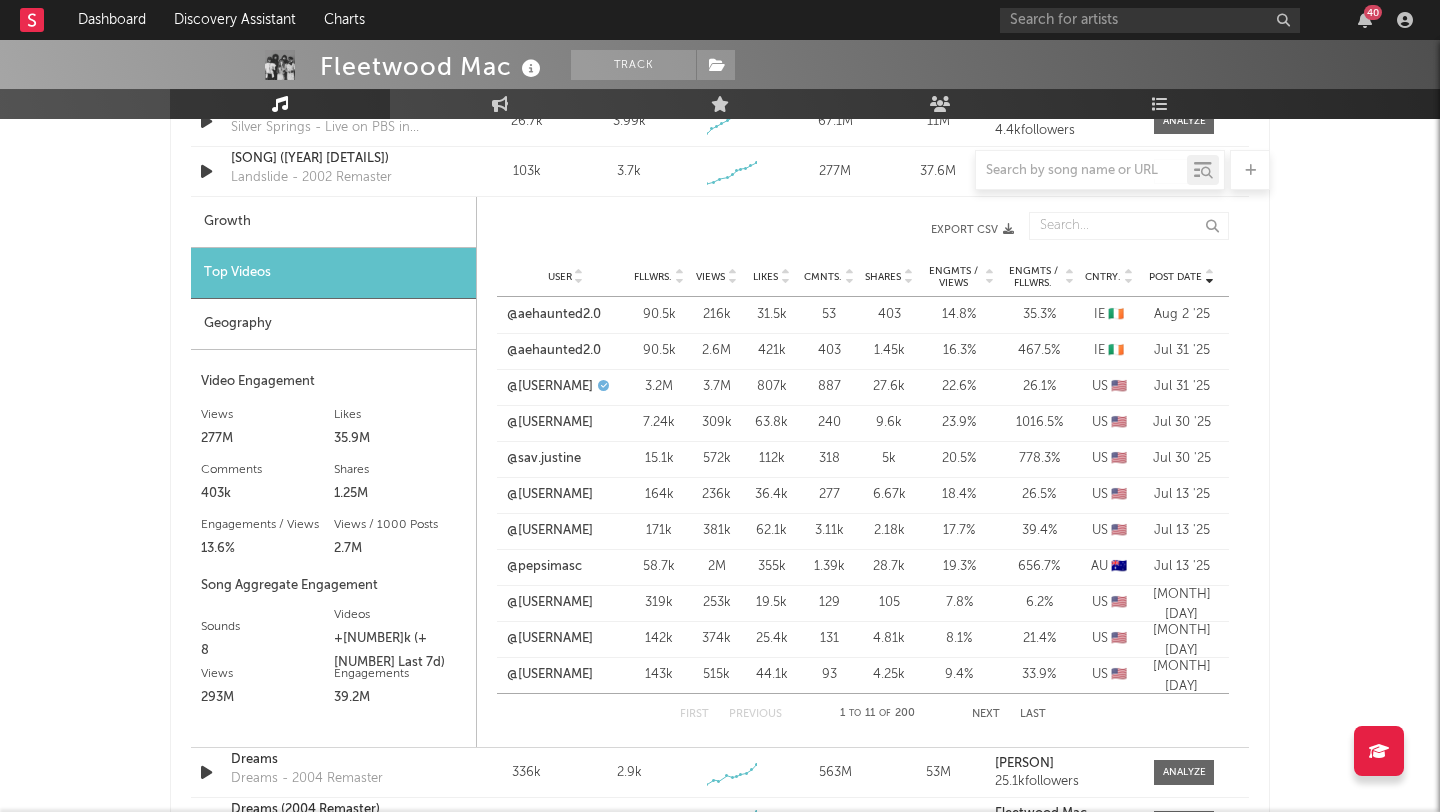 click on "Post Date User Fllwrs. Views Likes Cmnts. Shares Engmts / Views Engmts / Fllwrs. Cntry. Post Date Export CSV" at bounding box center [863, 229] 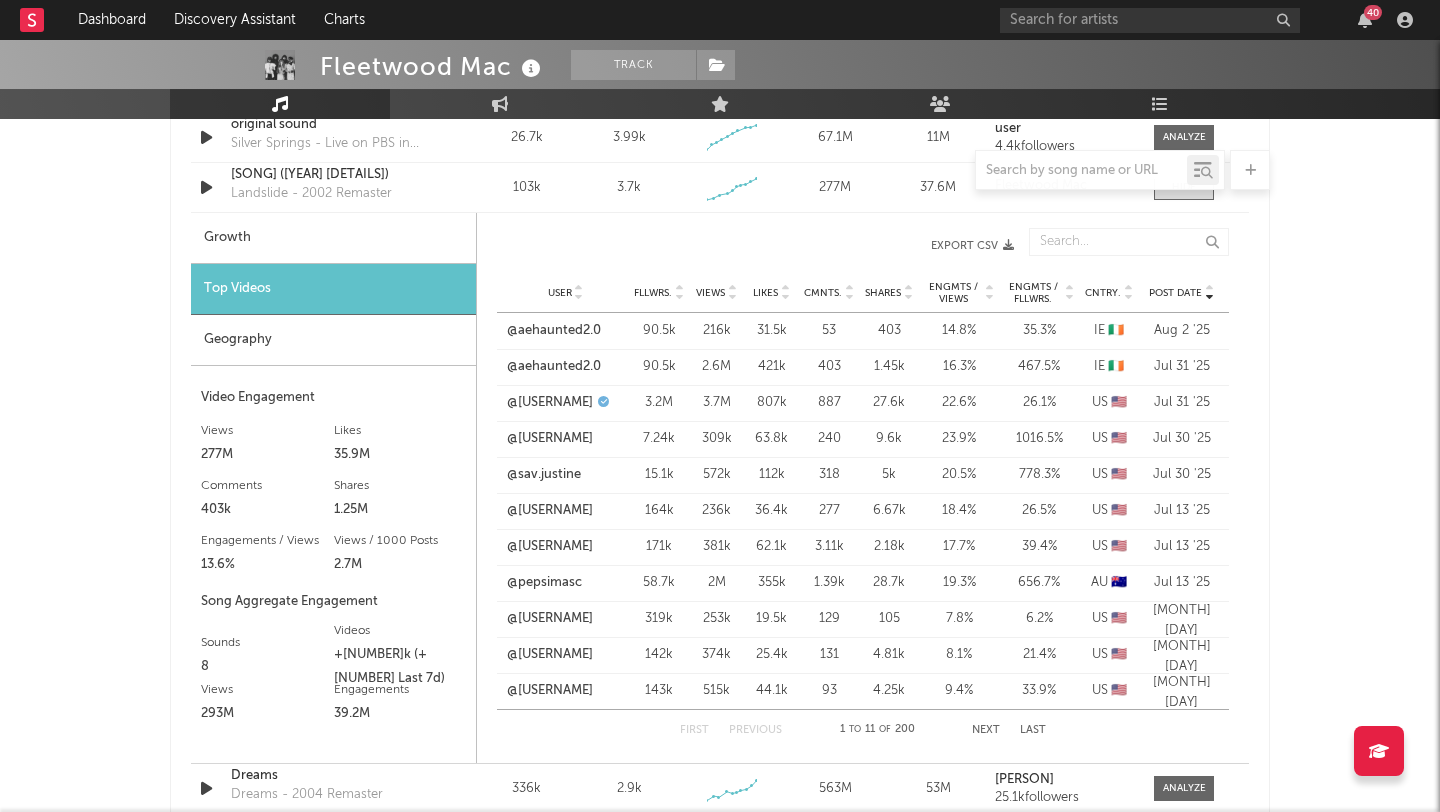 scroll, scrollTop: 1227, scrollLeft: 0, axis: vertical 